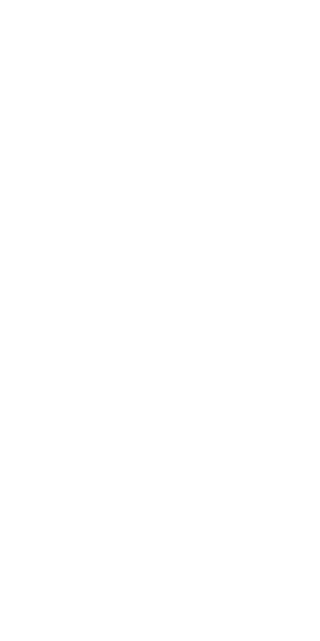 scroll, scrollTop: 0, scrollLeft: 0, axis: both 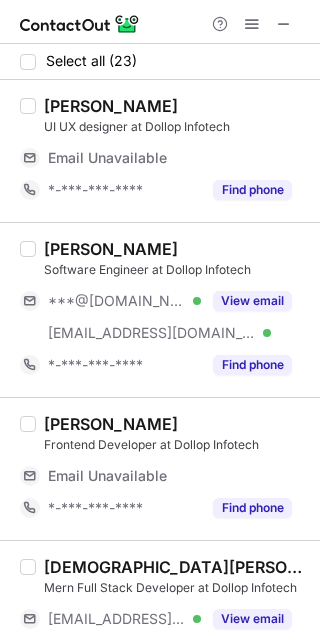 click on "Ritish Dangi" at bounding box center [111, 249] 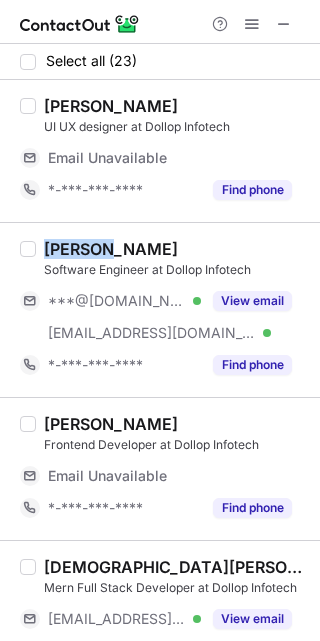 click on "Ritish Dangi" at bounding box center (111, 249) 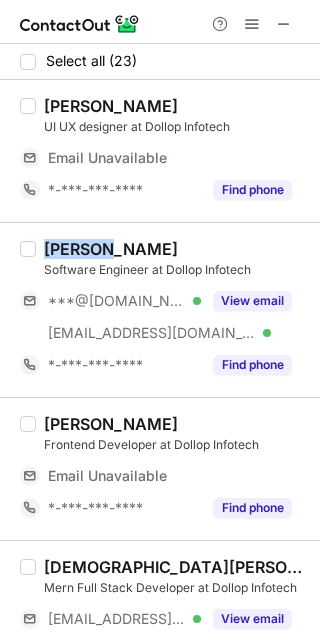 copy on "Ritish" 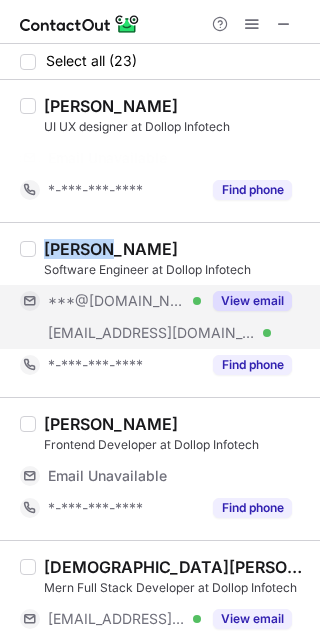 click on "View email" at bounding box center [252, 301] 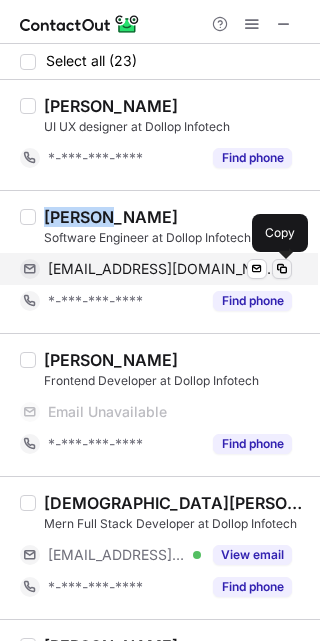 click at bounding box center [282, 269] 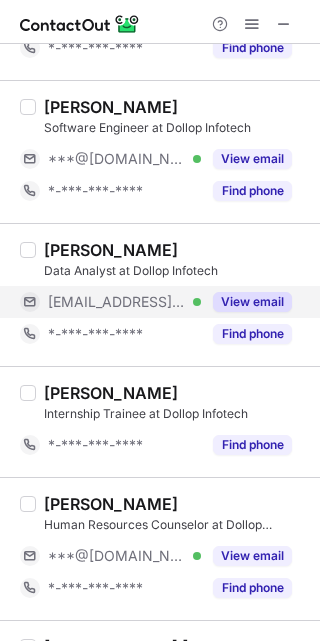 scroll, scrollTop: 350, scrollLeft: 0, axis: vertical 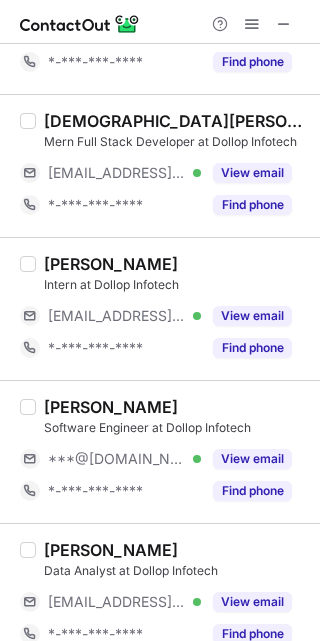 click on "Virendra Panwar" at bounding box center (111, 407) 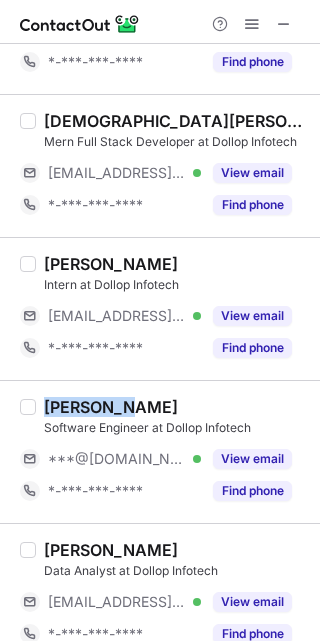 click on "Virendra Panwar" at bounding box center [111, 407] 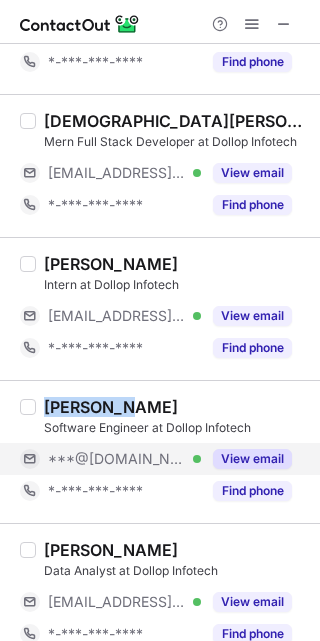 click on "View email" at bounding box center [252, 459] 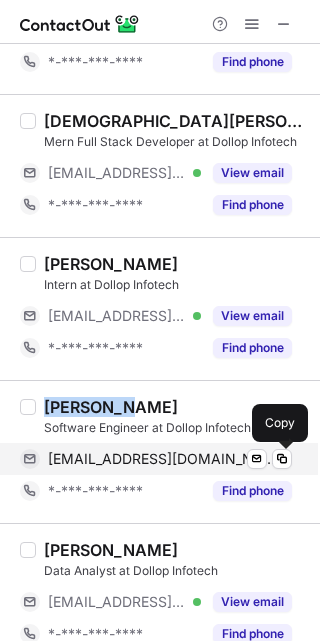 drag, startPoint x: 277, startPoint y: 459, endPoint x: 302, endPoint y: 443, distance: 29.681644 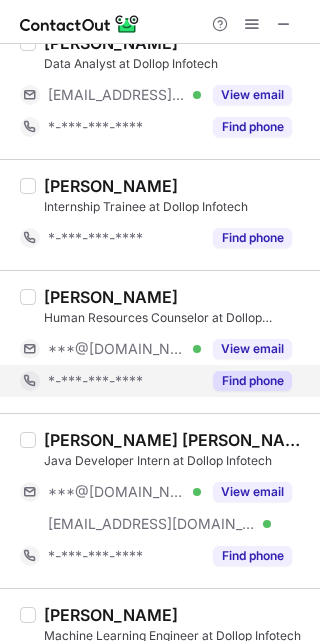 scroll, scrollTop: 900, scrollLeft: 0, axis: vertical 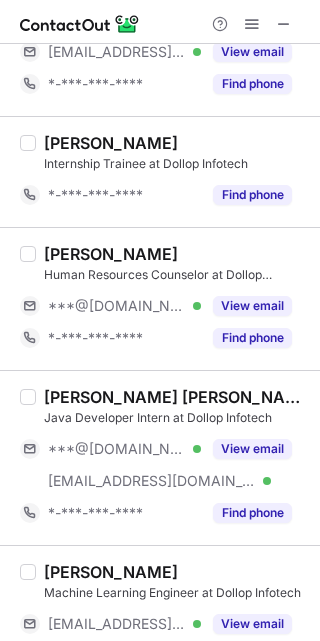 click on "Kajal Vishwakarma" at bounding box center [111, 254] 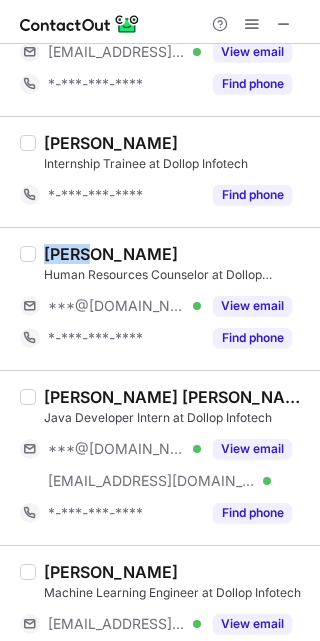click on "Kajal Vishwakarma" at bounding box center (111, 254) 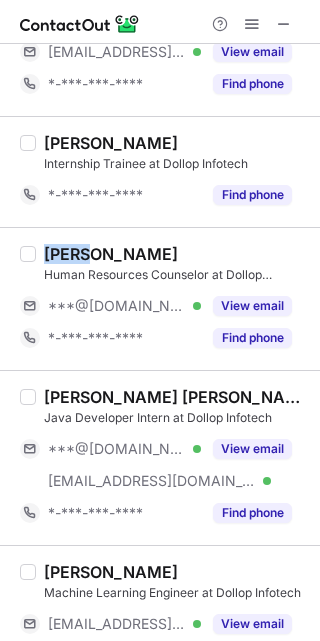 copy on "Kajal" 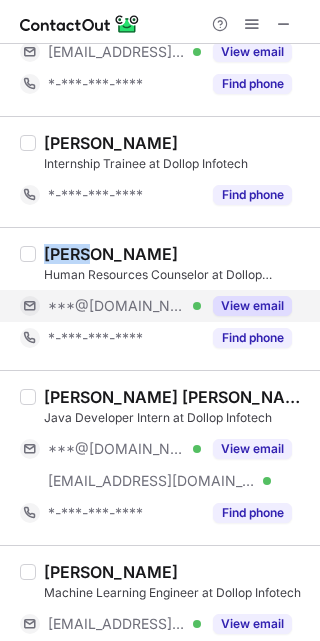 click on "View email" at bounding box center (252, 306) 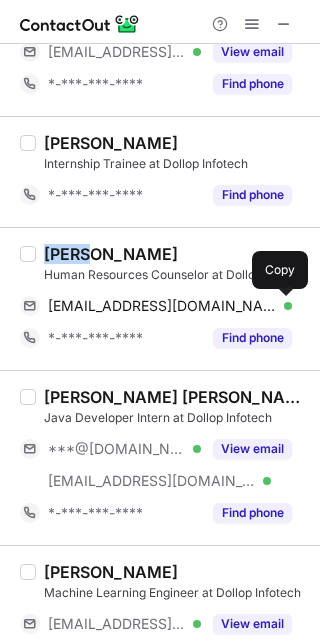 drag, startPoint x: 280, startPoint y: 309, endPoint x: 317, endPoint y: 283, distance: 45.221676 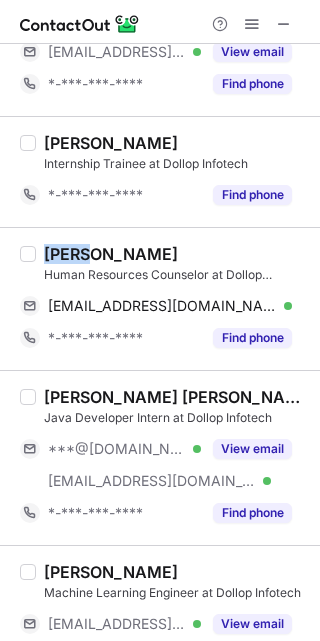 type 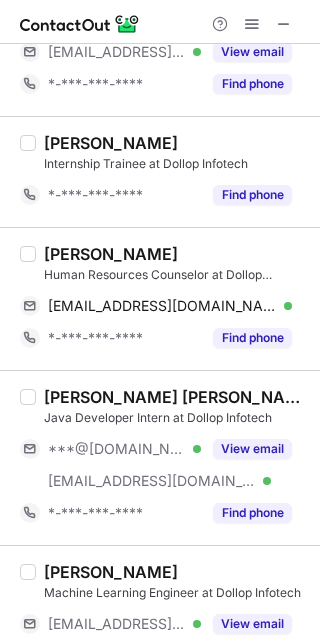 click on "Yuvraj Singh Chouhan" at bounding box center (176, 397) 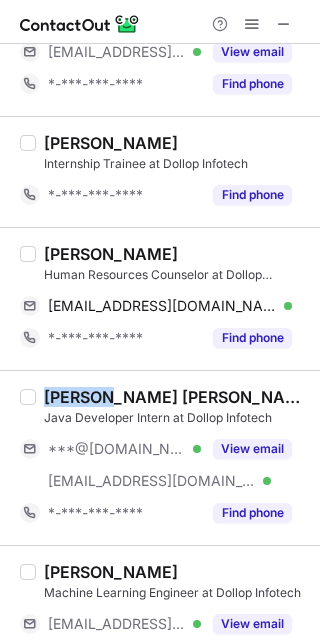 click on "Yuvraj Singh Chouhan" at bounding box center (176, 397) 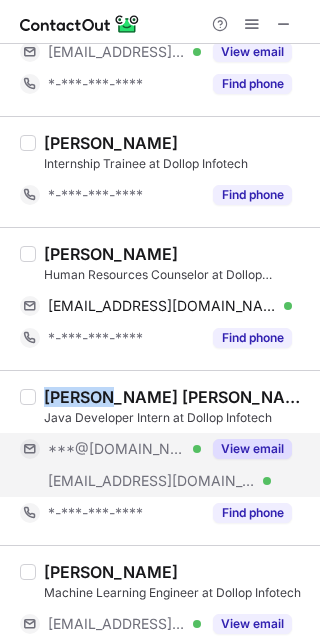 click on "View email" at bounding box center [252, 449] 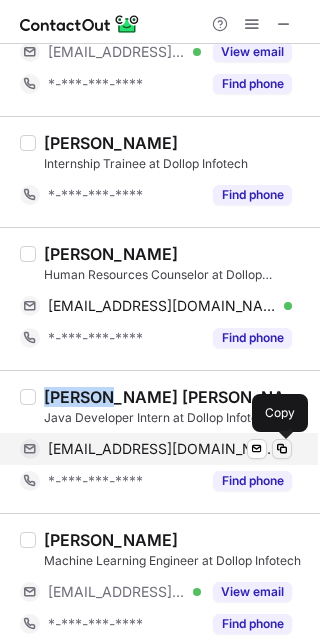 click at bounding box center [282, 449] 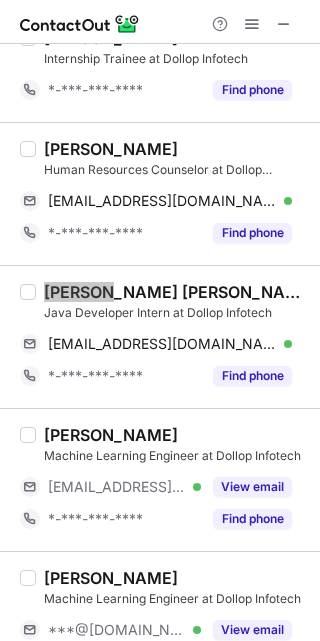 scroll, scrollTop: 1050, scrollLeft: 0, axis: vertical 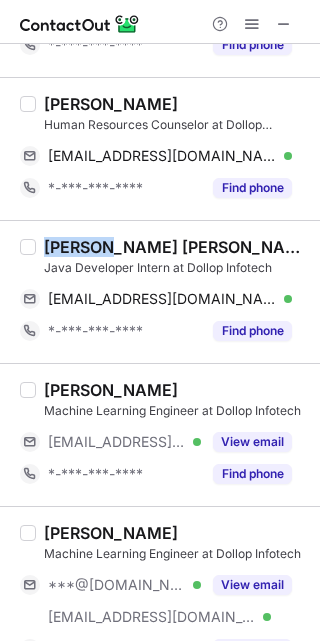 click on "Sandesh Farkya" at bounding box center [111, 533] 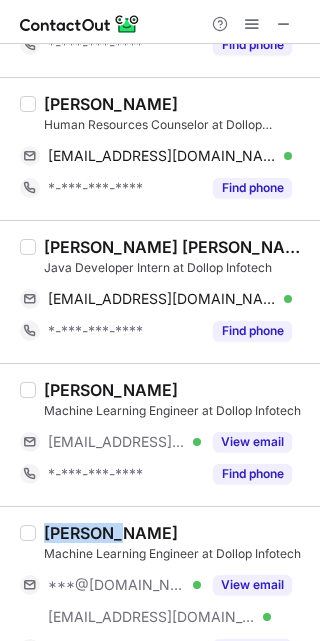 click on "Sandesh Farkya" at bounding box center [111, 533] 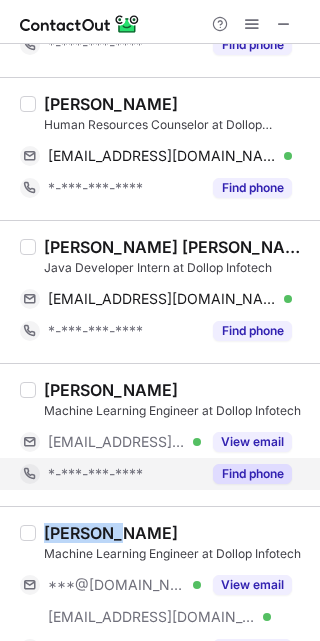 copy on "Sandesh" 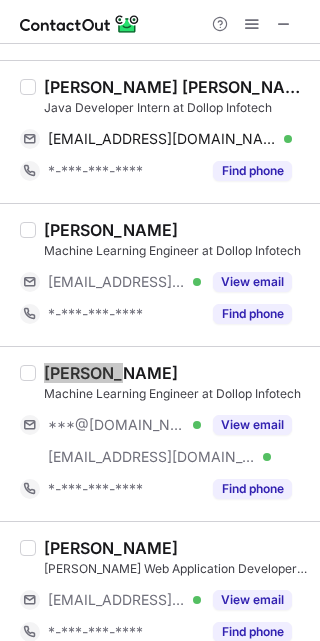 scroll, scrollTop: 1250, scrollLeft: 0, axis: vertical 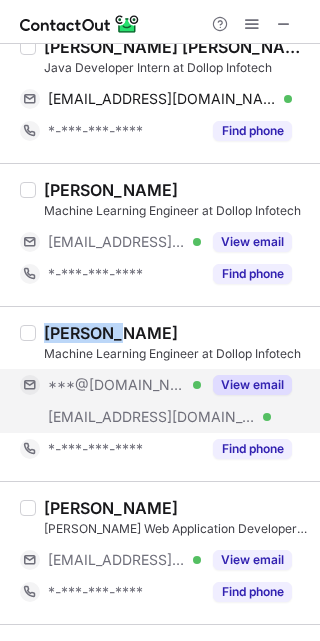 click on "View email" at bounding box center [252, 385] 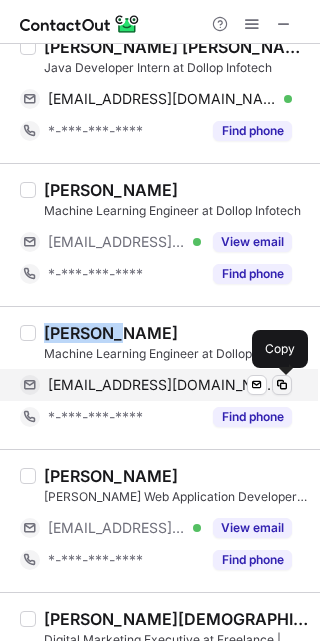 click at bounding box center [282, 385] 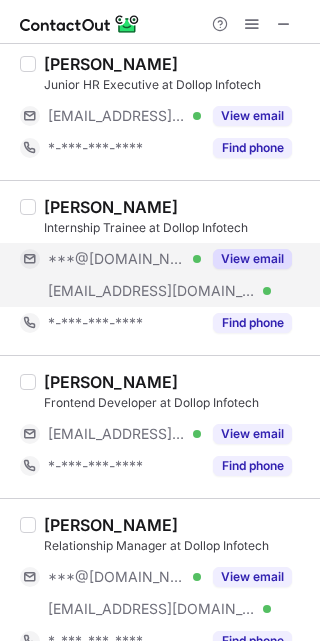 scroll, scrollTop: 2300, scrollLeft: 0, axis: vertical 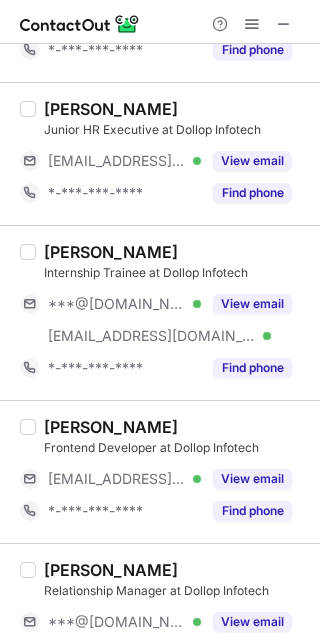 click on "Sagar Agnihotri" at bounding box center (111, 252) 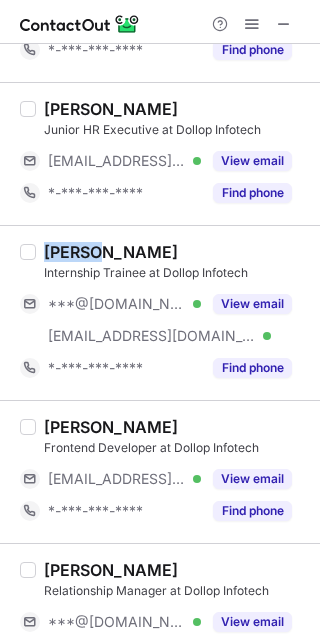 click on "Sagar Agnihotri" at bounding box center (111, 252) 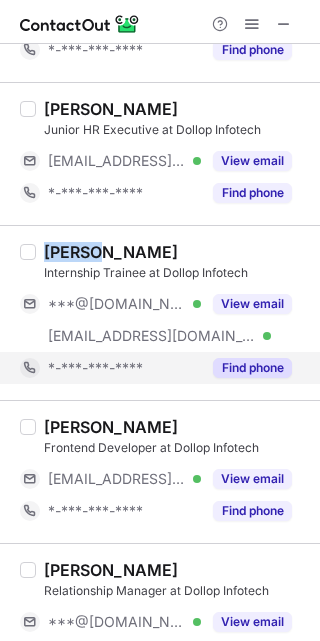 copy on "Sagar" 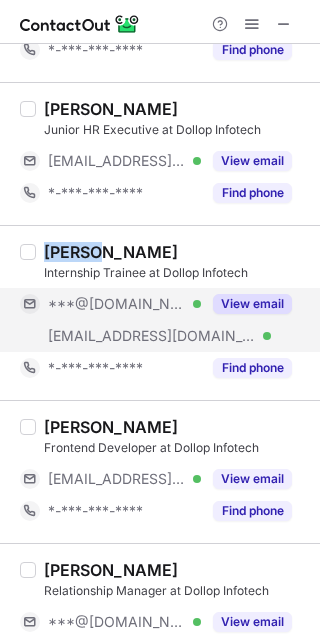 click on "View email" at bounding box center [252, 304] 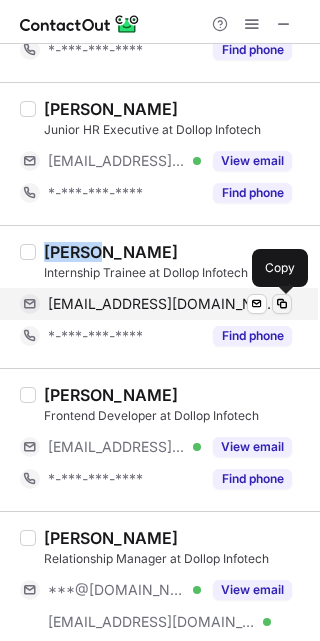 click at bounding box center [282, 304] 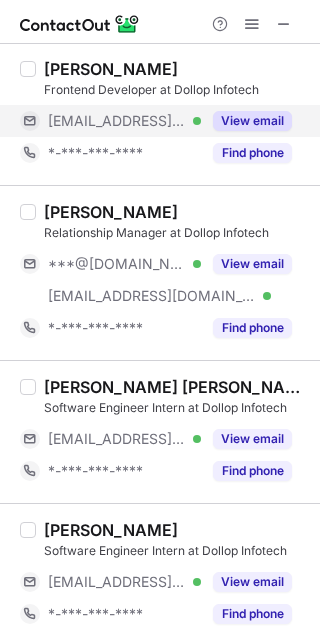 scroll, scrollTop: 2631, scrollLeft: 0, axis: vertical 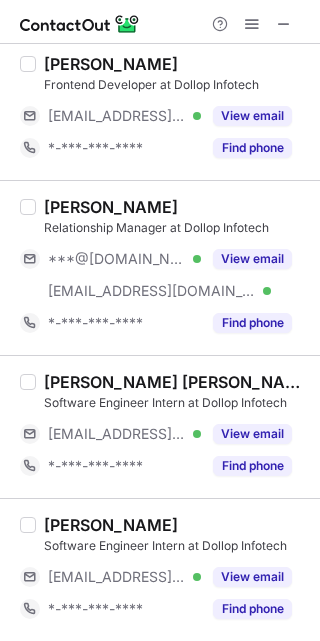 click on "Tushar Purohit" at bounding box center [111, 207] 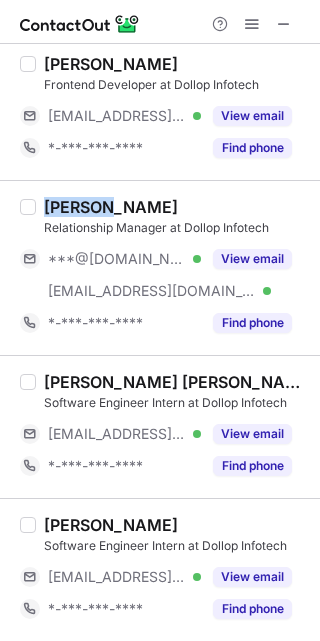click on "Tushar Purohit" at bounding box center (111, 207) 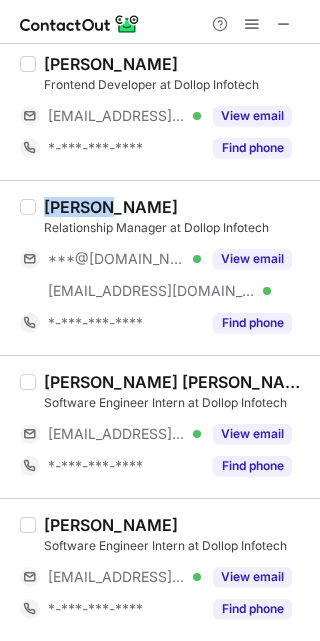 copy on "Tushar" 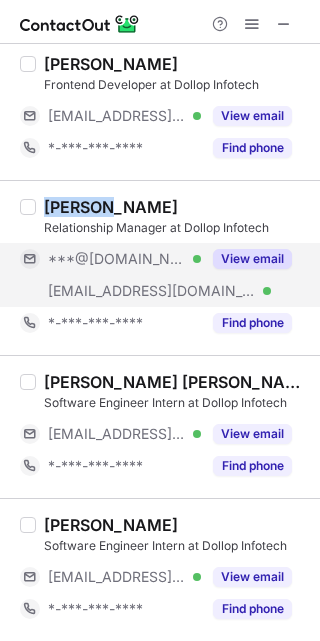 click on "View email" at bounding box center (252, 259) 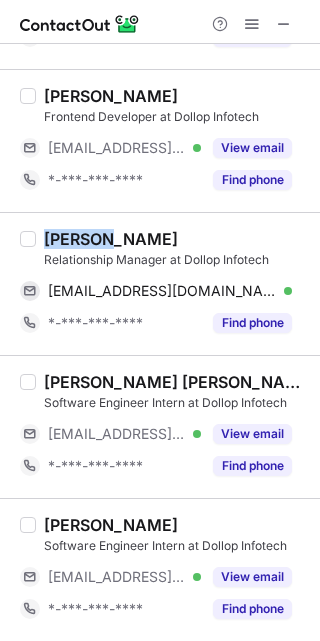 scroll, scrollTop: 2599, scrollLeft: 0, axis: vertical 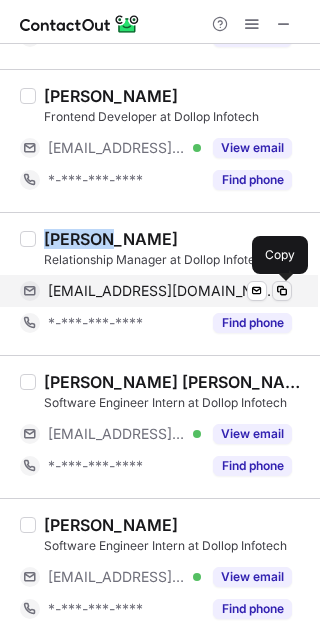 click at bounding box center [282, 291] 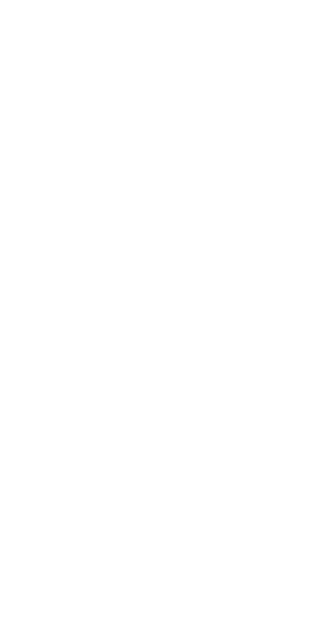 scroll, scrollTop: 0, scrollLeft: 0, axis: both 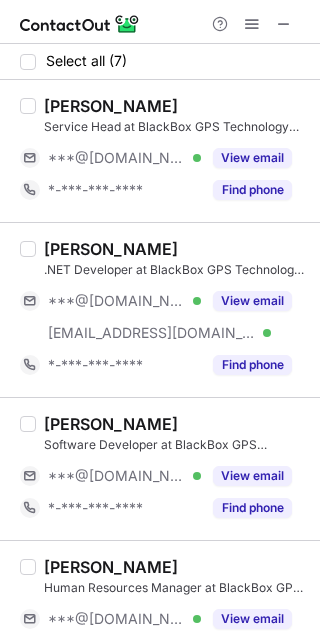 click on "Ranjeet Singh" at bounding box center [111, 106] 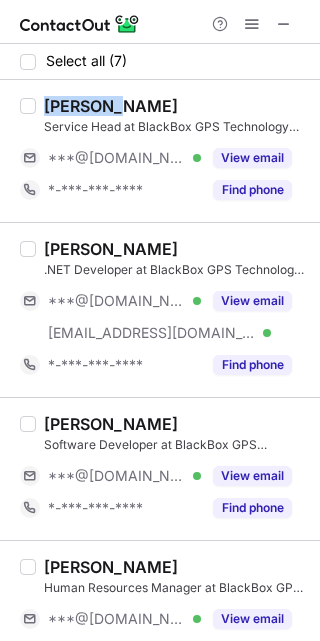click on "Ranjeet Singh" at bounding box center [111, 106] 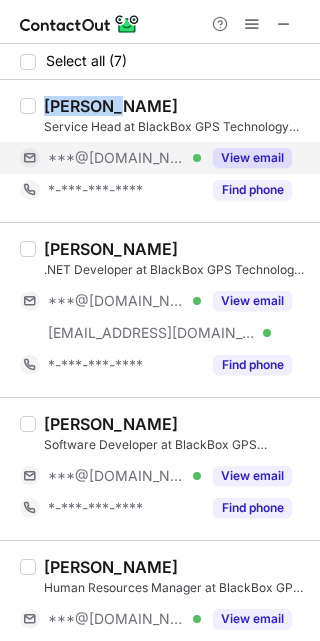 click on "View email" at bounding box center (252, 158) 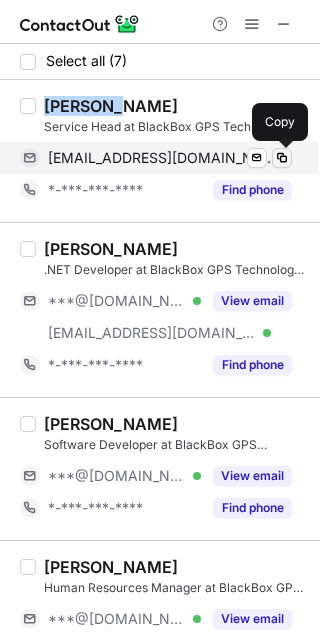 click at bounding box center [282, 158] 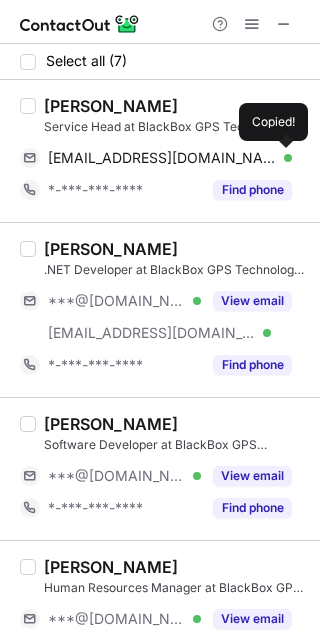 click on "Pankaj Nandal" at bounding box center [111, 249] 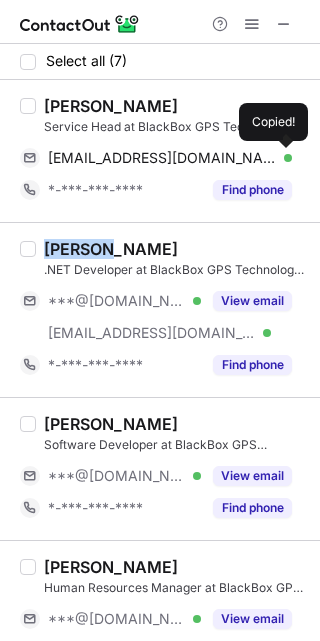 click on "Pankaj Nandal" at bounding box center [111, 249] 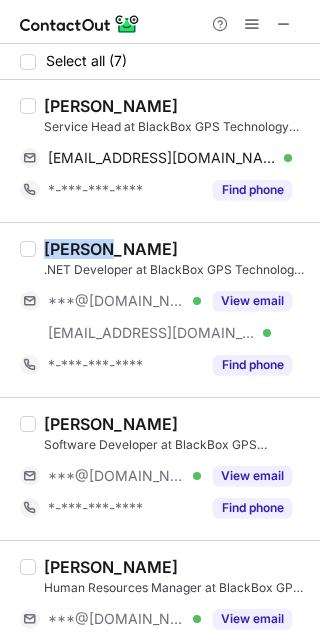 copy on "Pankaj" 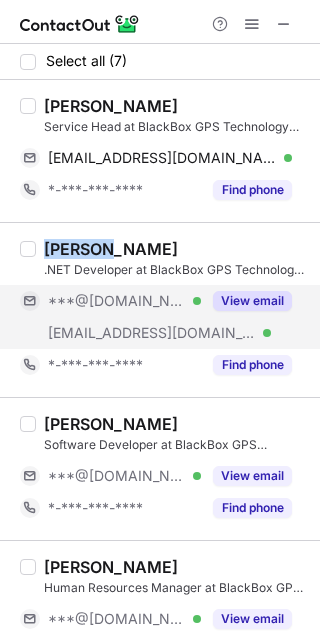 click on "View email" at bounding box center [252, 301] 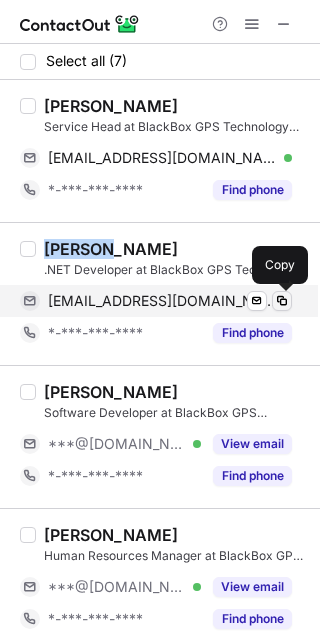 click at bounding box center [282, 301] 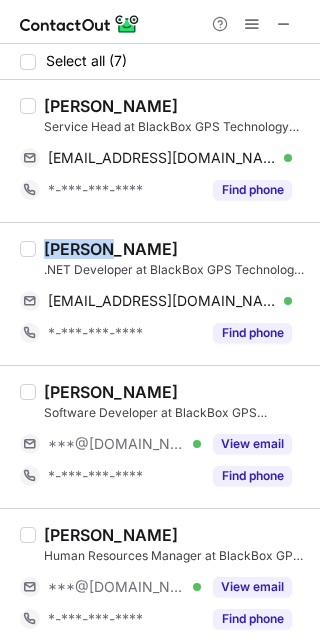 type 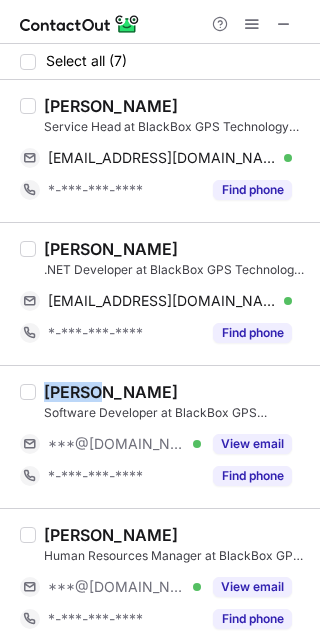 click on "Atharv Singh" at bounding box center [111, 392] 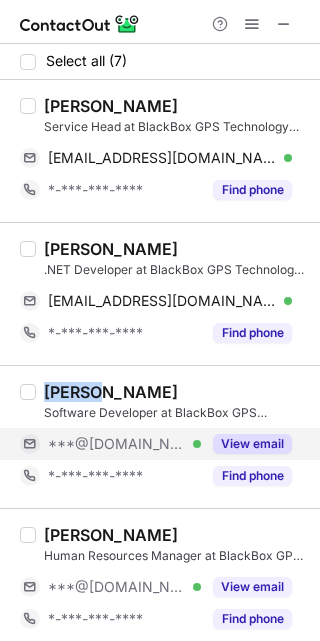 click on "View email" at bounding box center (252, 444) 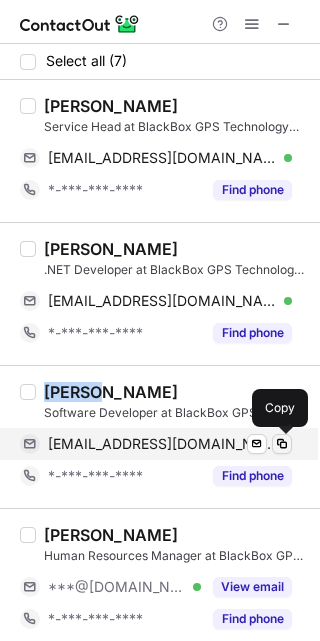 click at bounding box center [282, 444] 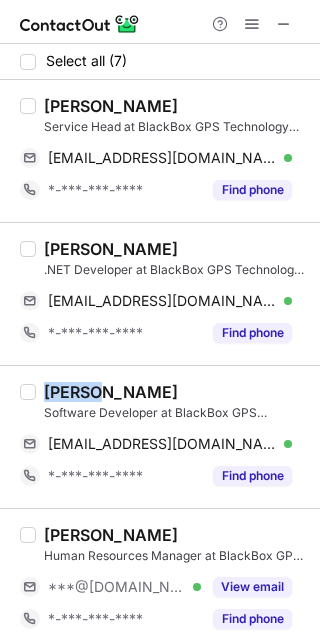 type 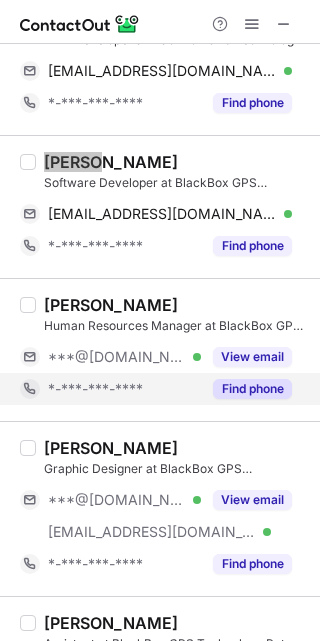 scroll, scrollTop: 189, scrollLeft: 0, axis: vertical 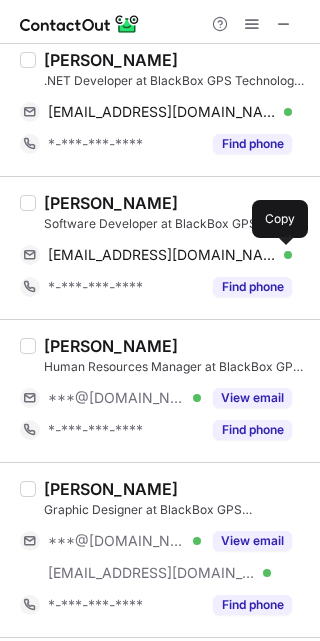 click on "Shubhangi Singla" at bounding box center [111, 346] 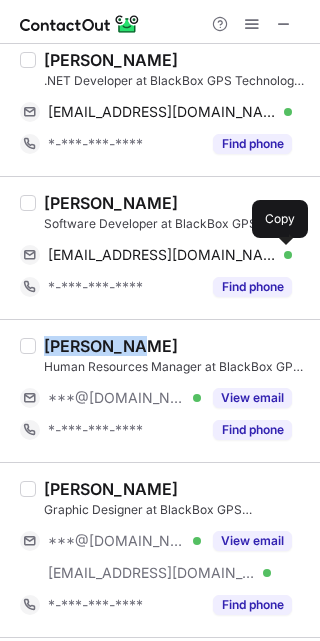 click on "Shubhangi Singla" at bounding box center (111, 346) 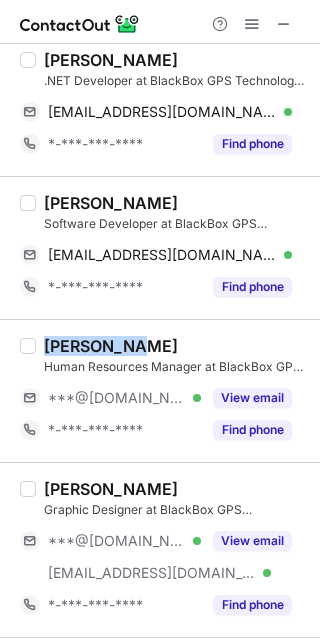 copy on "Shubhangi" 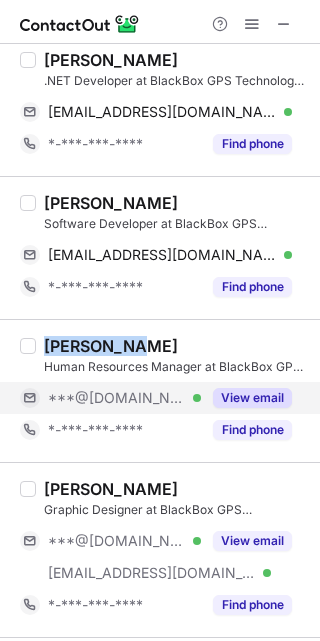 click on "View email" at bounding box center (252, 398) 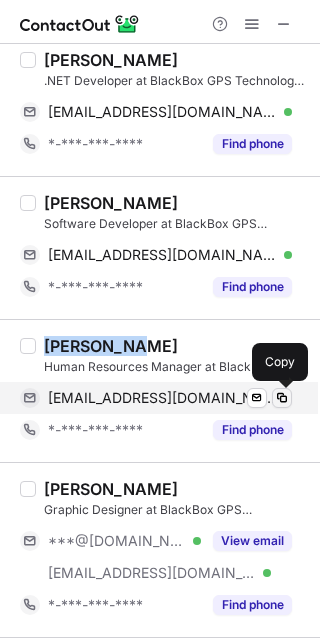 click at bounding box center [282, 398] 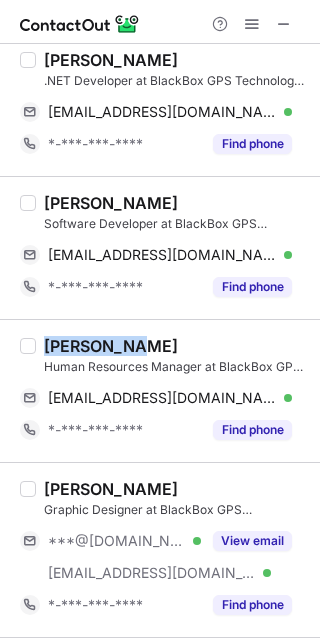 type 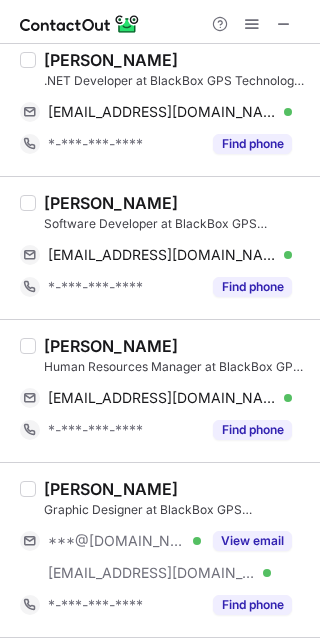 click on "Aniket Rana" at bounding box center (111, 489) 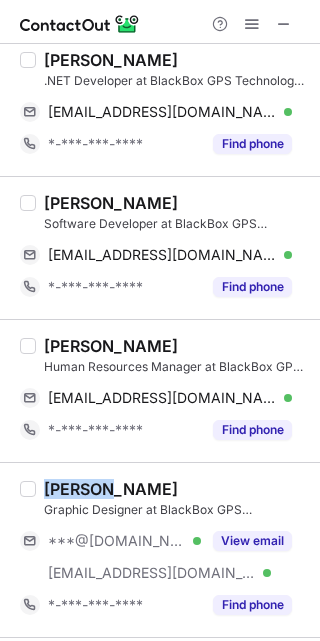 click on "Aniket Rana" at bounding box center (111, 489) 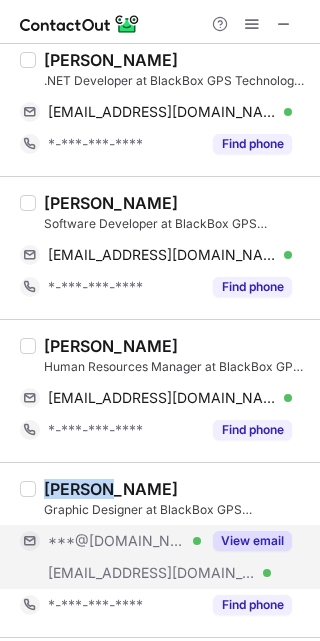click on "View email" at bounding box center (252, 541) 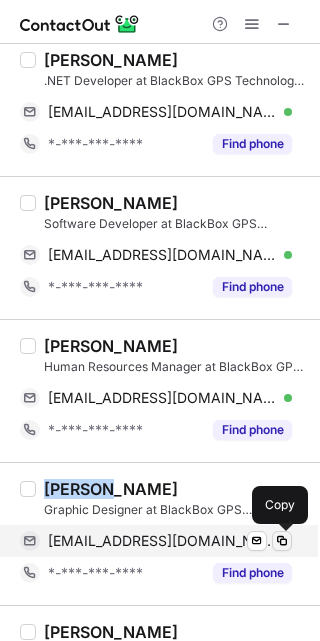 click at bounding box center (282, 541) 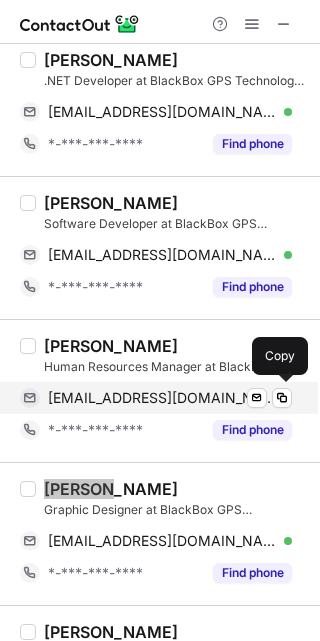scroll, scrollTop: 407, scrollLeft: 0, axis: vertical 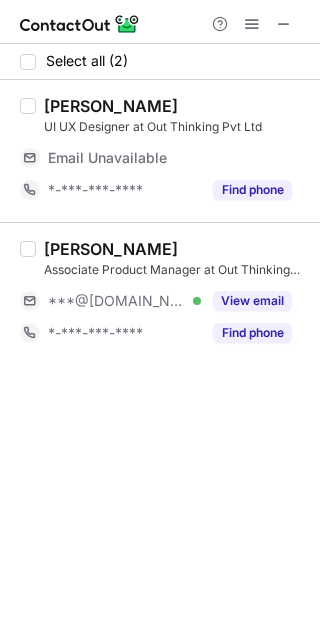click on "[PERSON_NAME]" at bounding box center [111, 249] 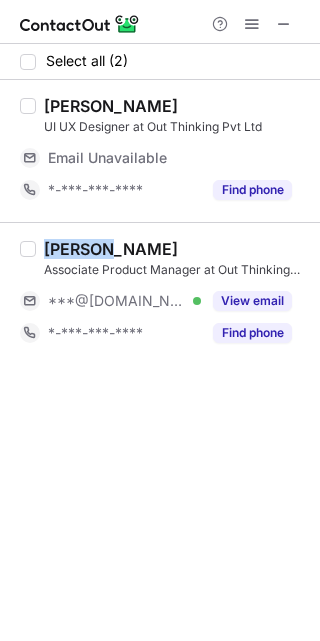 click on "[PERSON_NAME]" at bounding box center (111, 249) 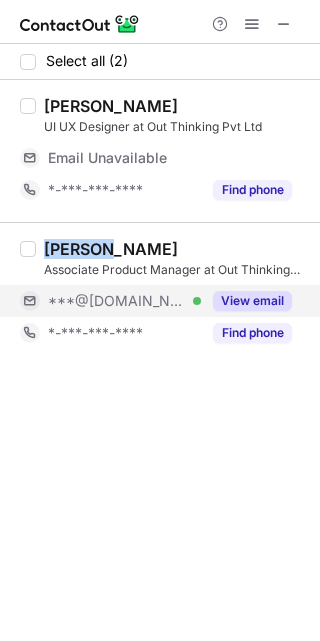 click on "View email" at bounding box center [246, 301] 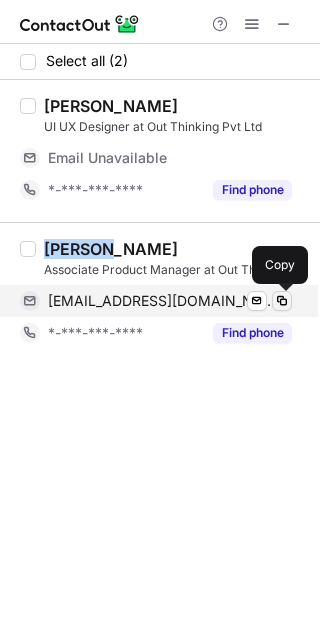 click at bounding box center [282, 301] 